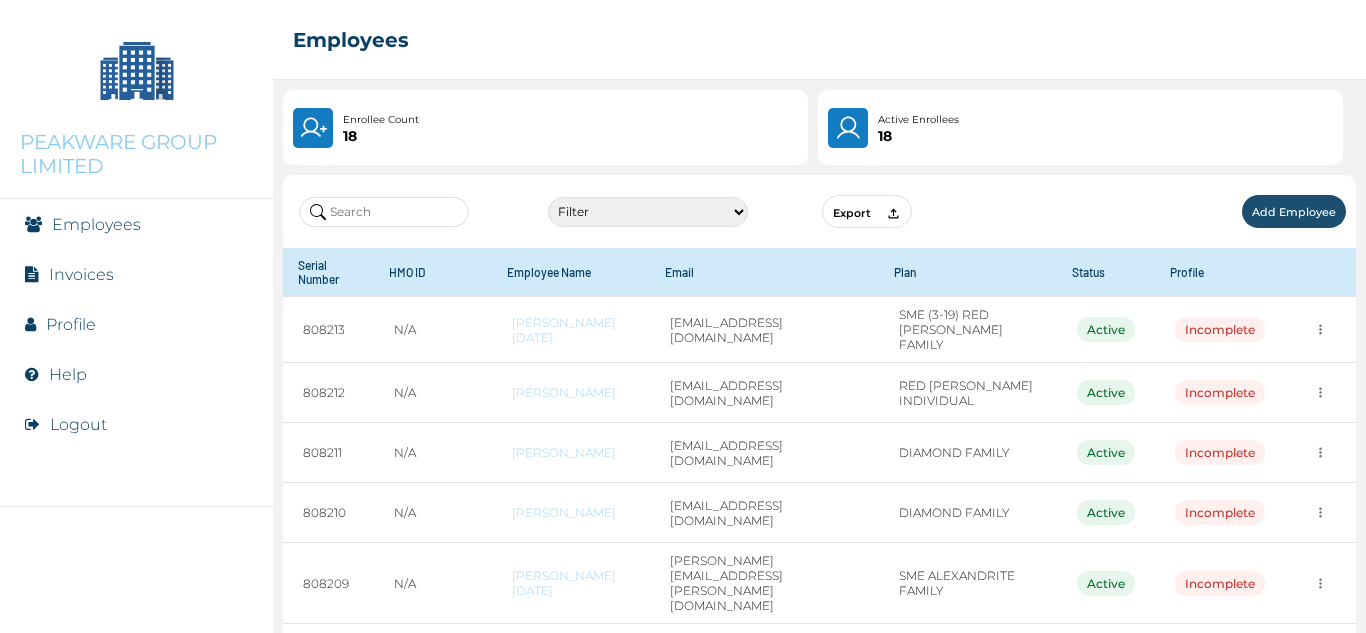 scroll, scrollTop: 0, scrollLeft: 0, axis: both 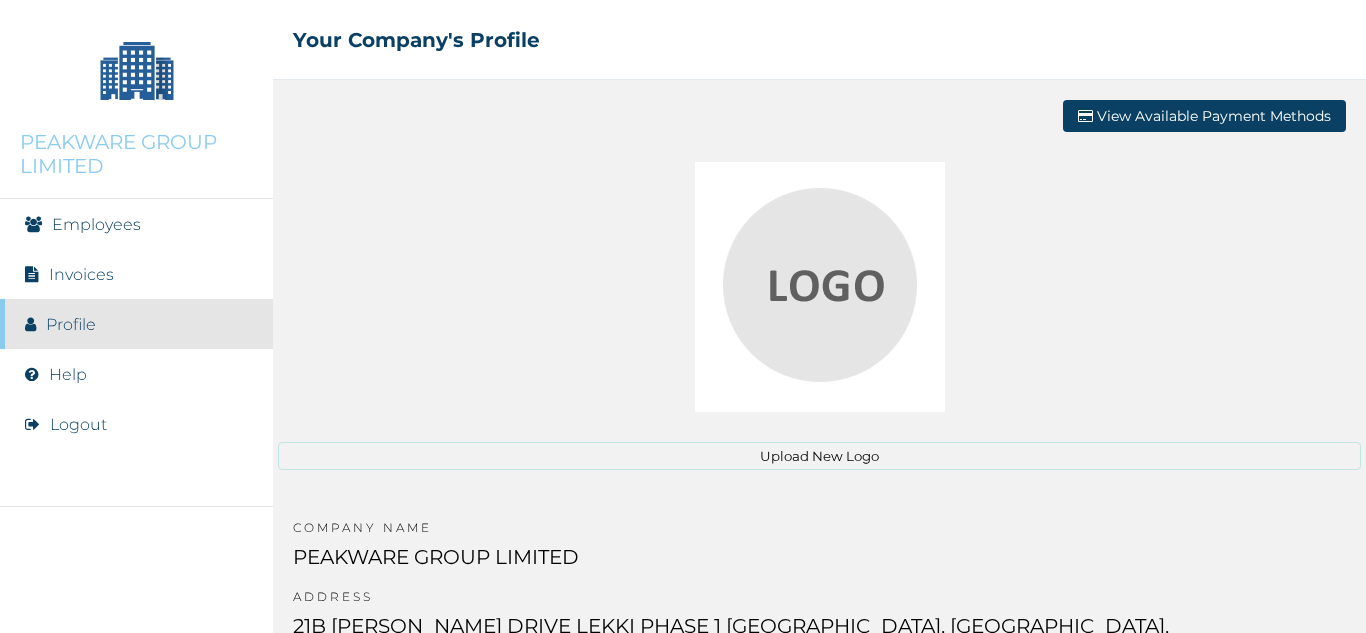 click on "Invoices" at bounding box center [136, 274] 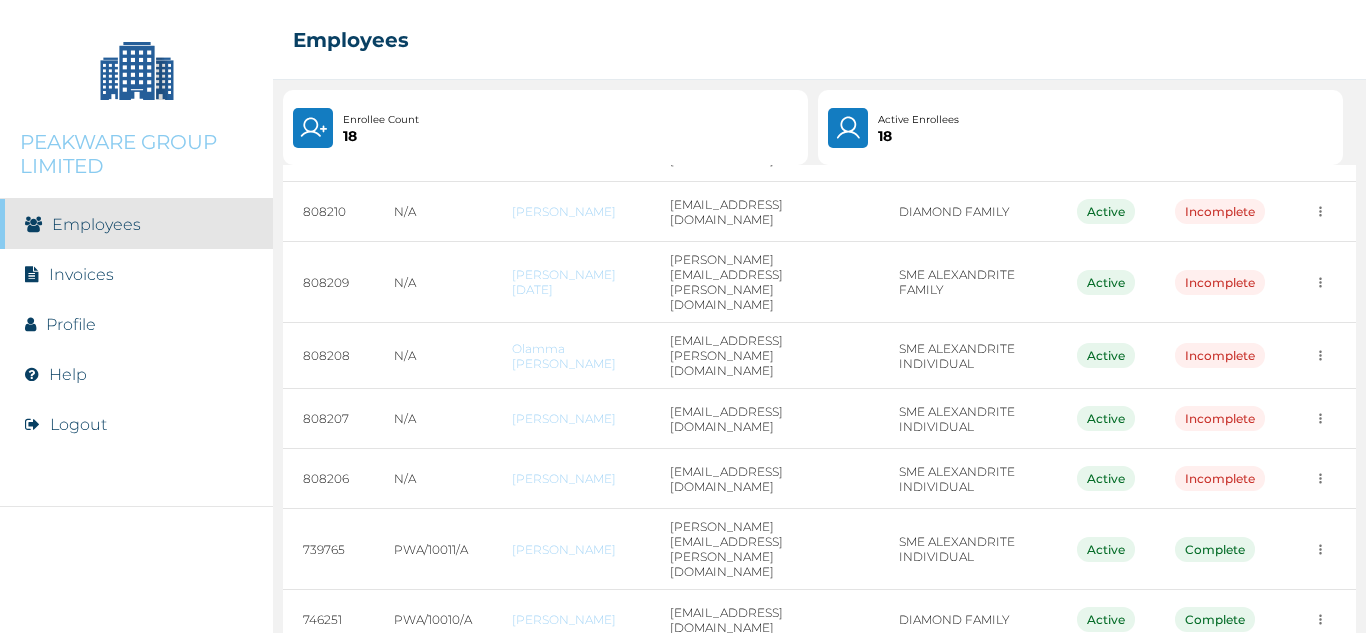scroll, scrollTop: 382, scrollLeft: 0, axis: vertical 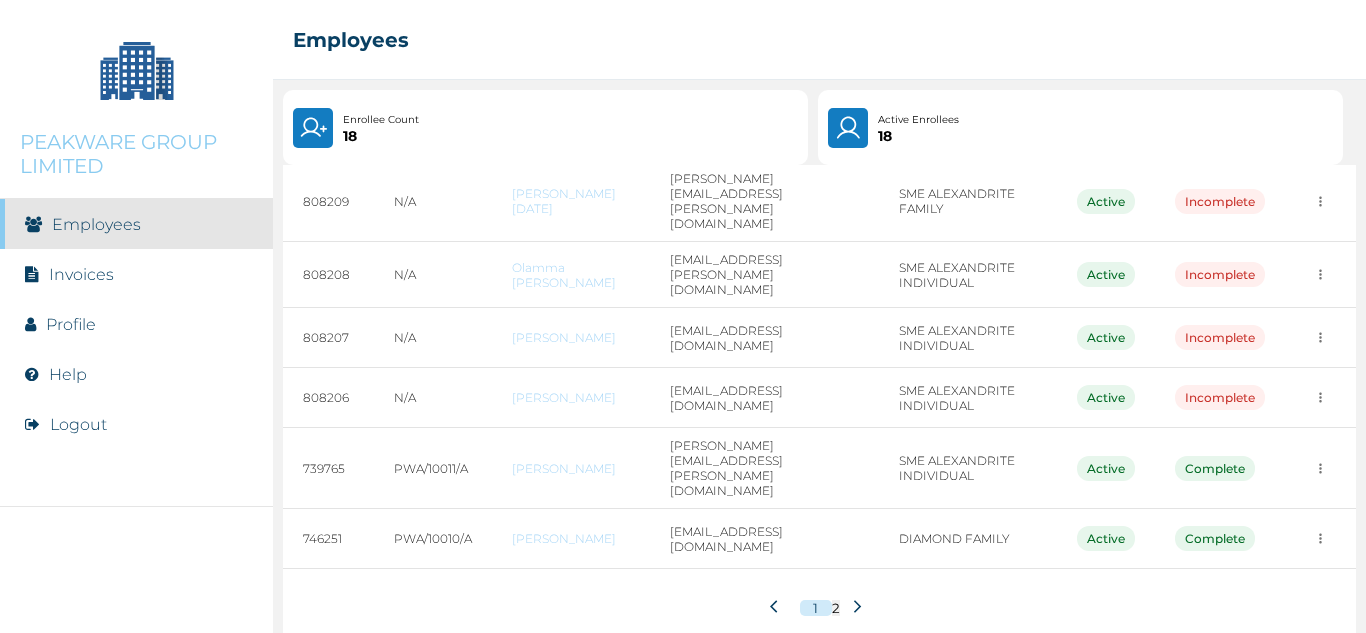 click on "2" at bounding box center (836, 608) 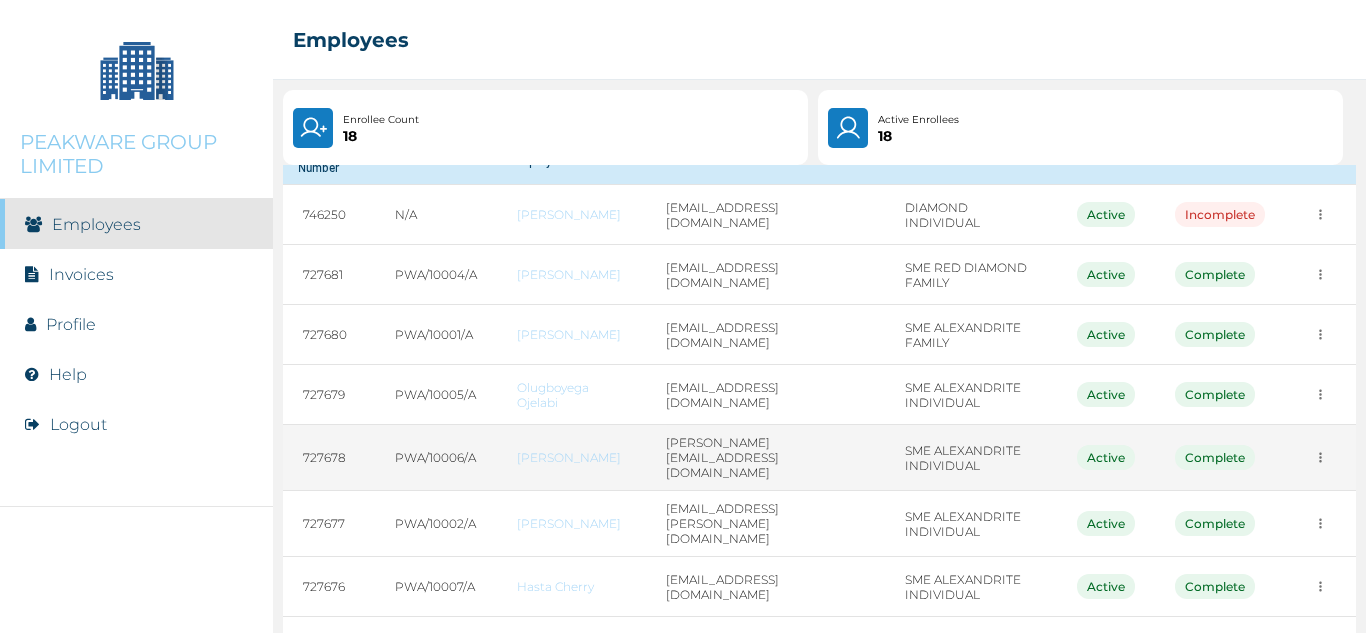scroll, scrollTop: 0, scrollLeft: 0, axis: both 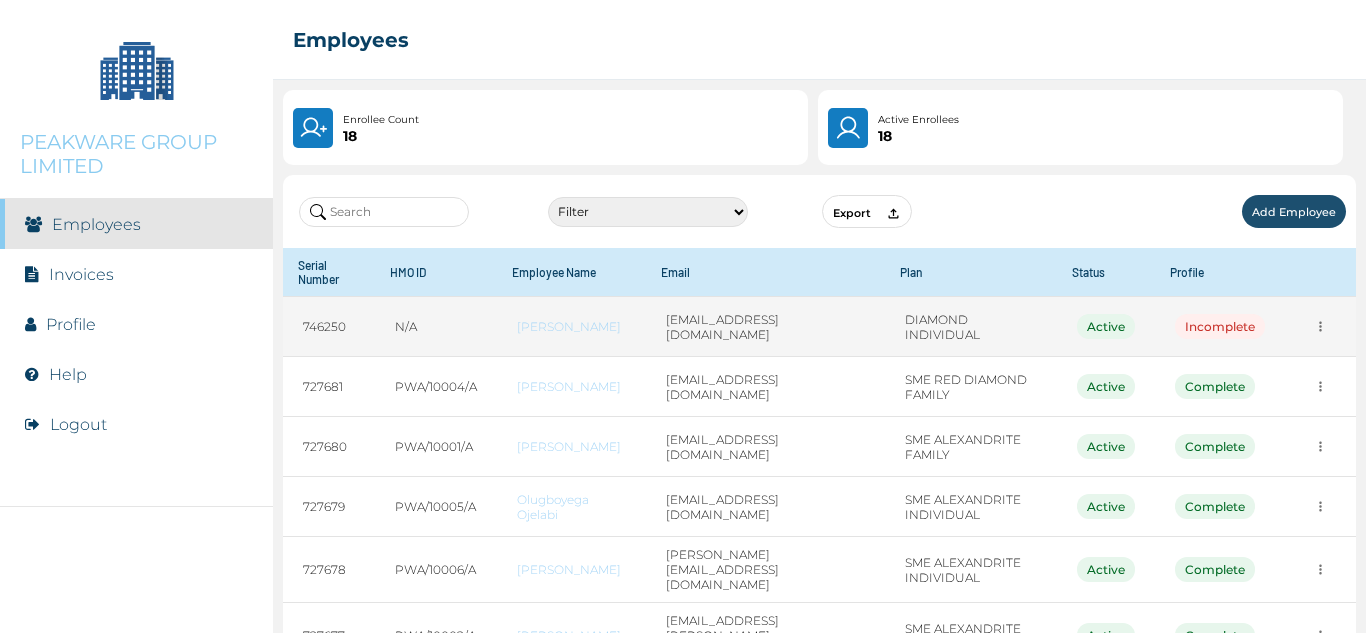 click 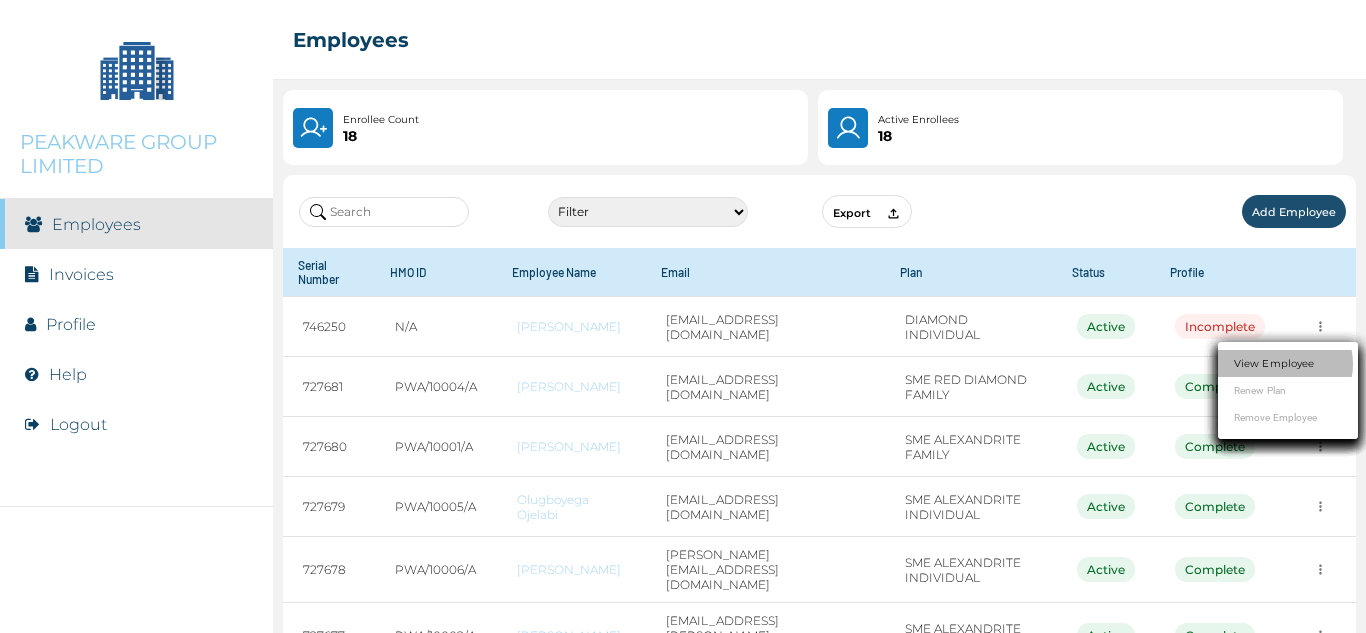 click on "View Employee" at bounding box center [1288, 363] 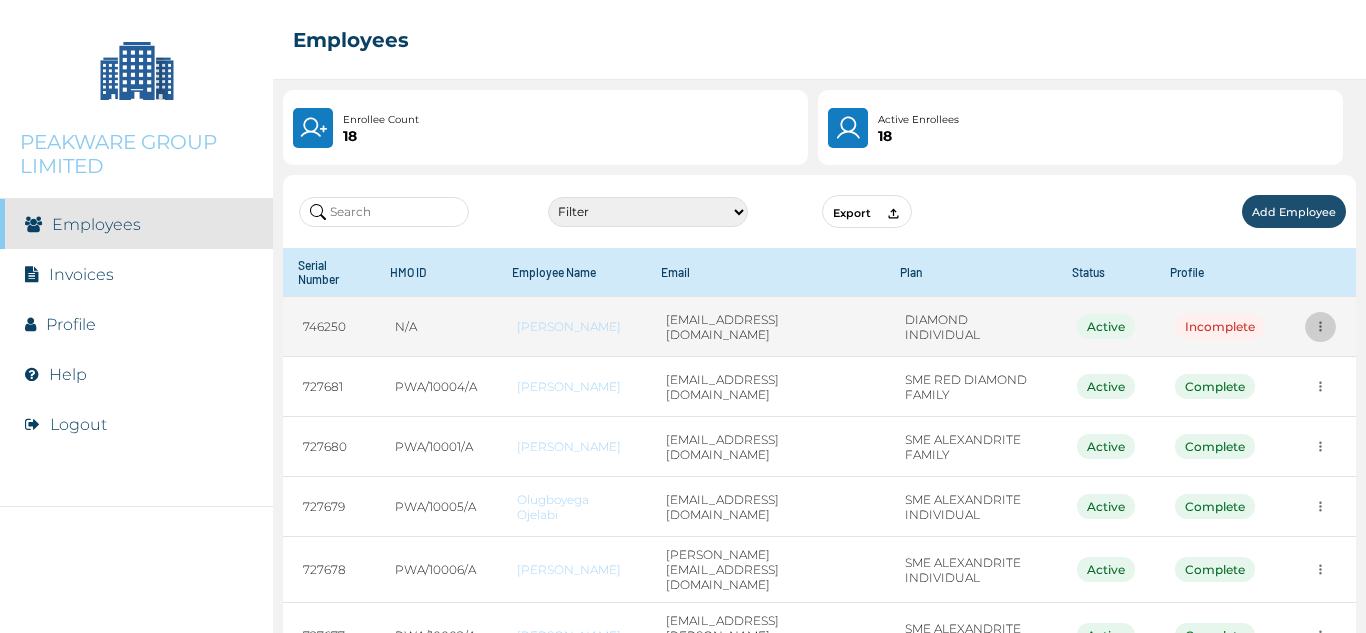click 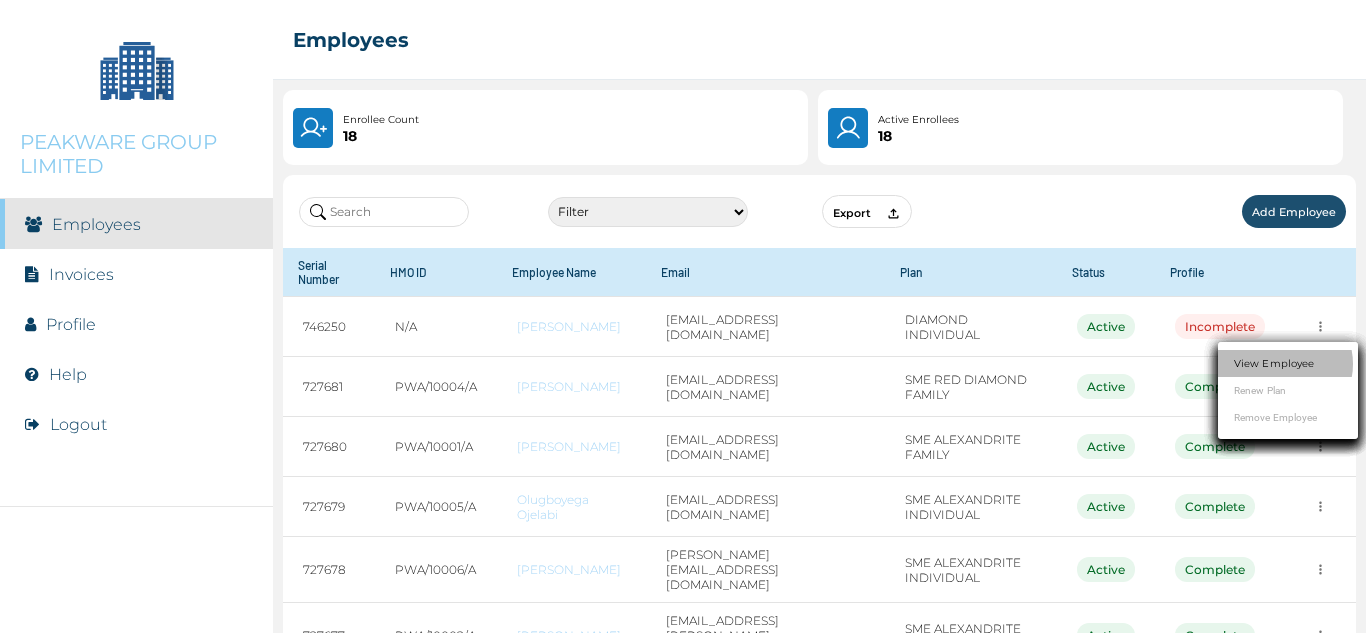 click on "View Employee" at bounding box center (1274, 363) 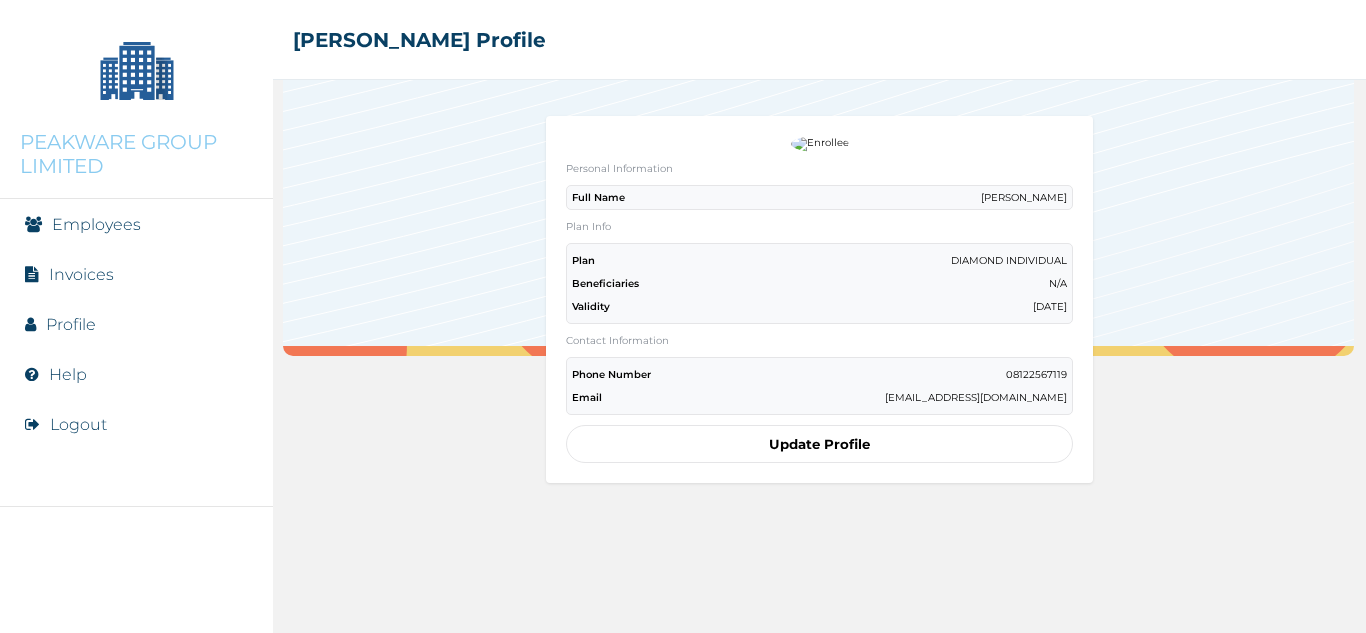 scroll, scrollTop: 0, scrollLeft: 0, axis: both 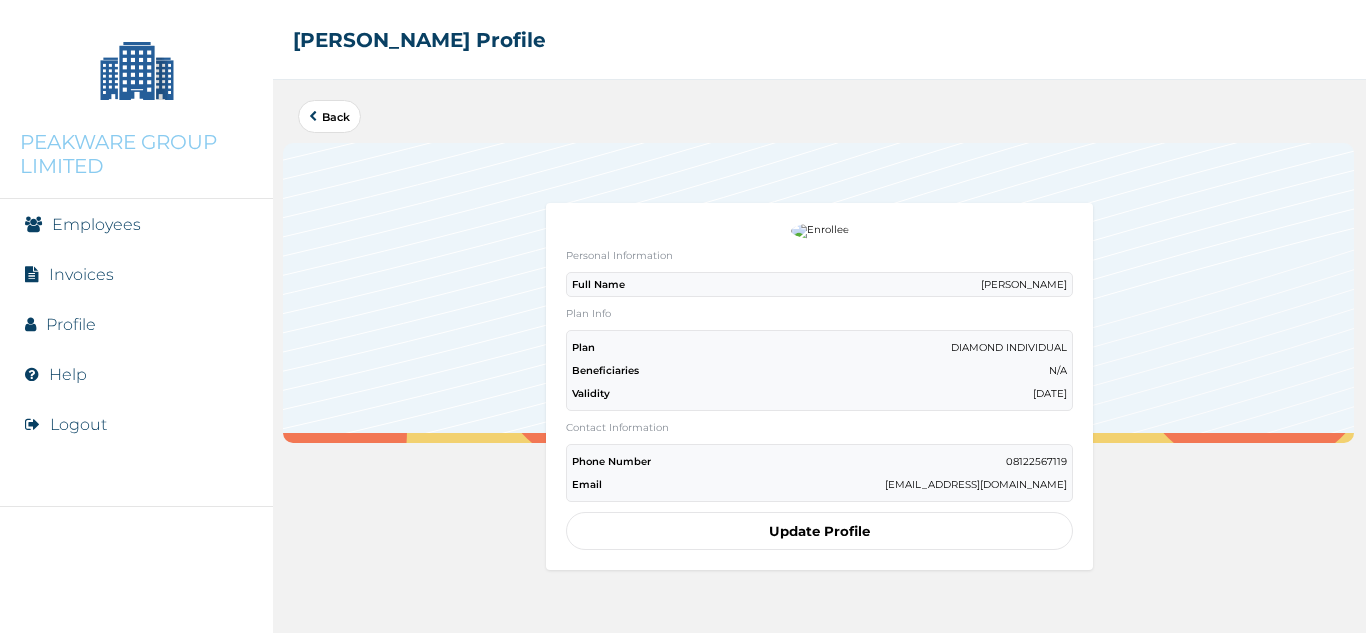 click on "Update Profile" at bounding box center (819, 531) 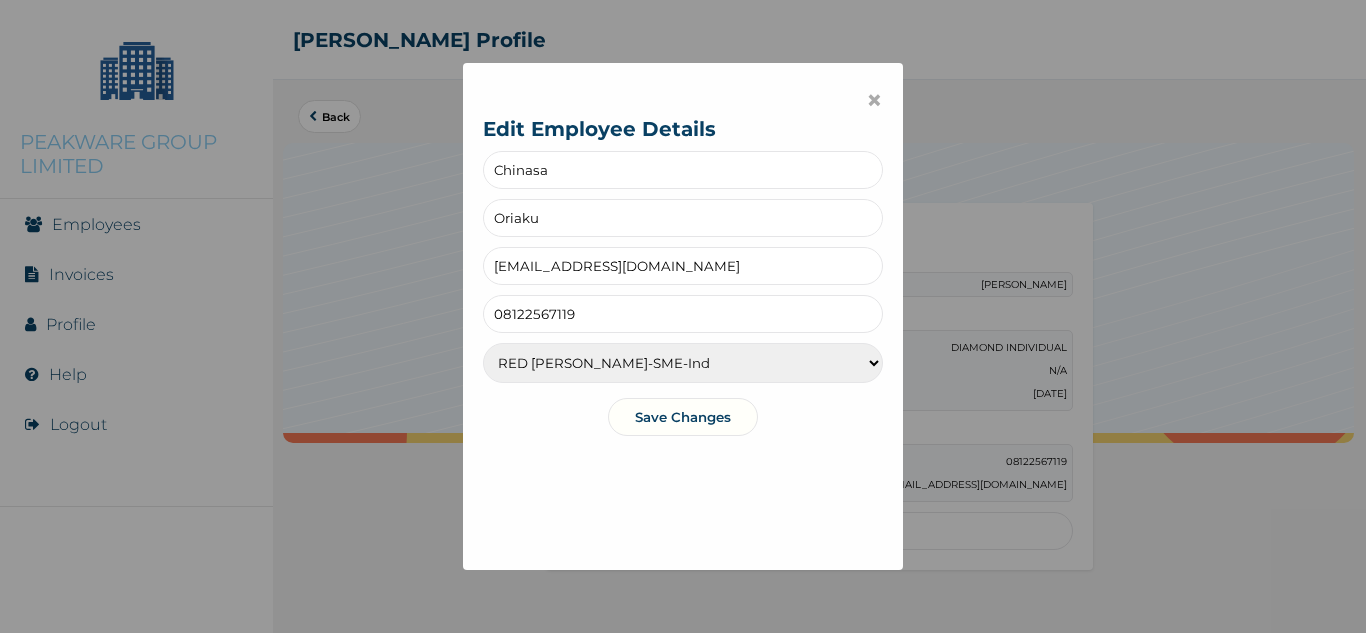 click on "RED [PERSON_NAME]-SME-Ind RED [PERSON_NAME]-SME-Fam ALEXANDRITE-SME-Ind ALEXANDRITE-SME-Fam DIAMOND-SME-Ind DIAMOND-SME-Fam RED DIAMOND-SME-Ind RED DIAMOND-SME-Fam EMERALD-SME-Ind EMERALD-SME-Fam" at bounding box center (683, 363) 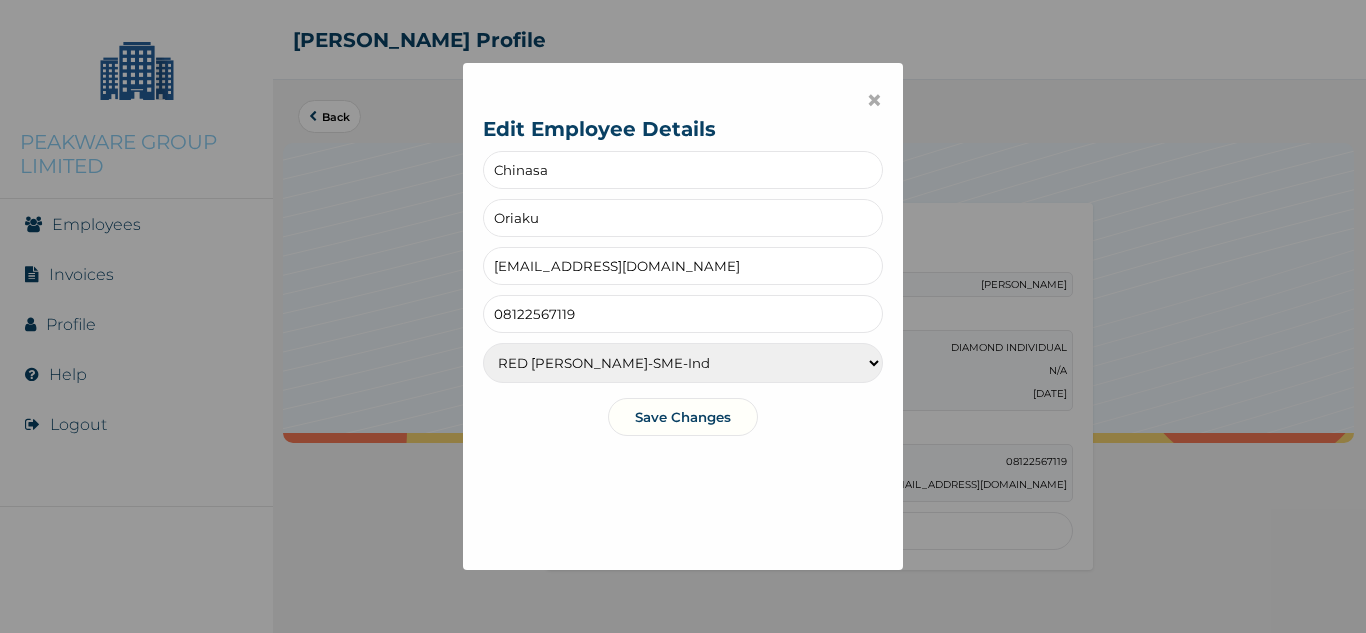 click on "RED [PERSON_NAME]-SME-Ind RED [PERSON_NAME]-SME-Fam ALEXANDRITE-SME-Ind ALEXANDRITE-SME-Fam DIAMOND-SME-Ind DIAMOND-SME-Fam RED DIAMOND-SME-Ind RED DIAMOND-SME-Fam EMERALD-SME-Ind EMERALD-SME-Fam" at bounding box center [683, 363] 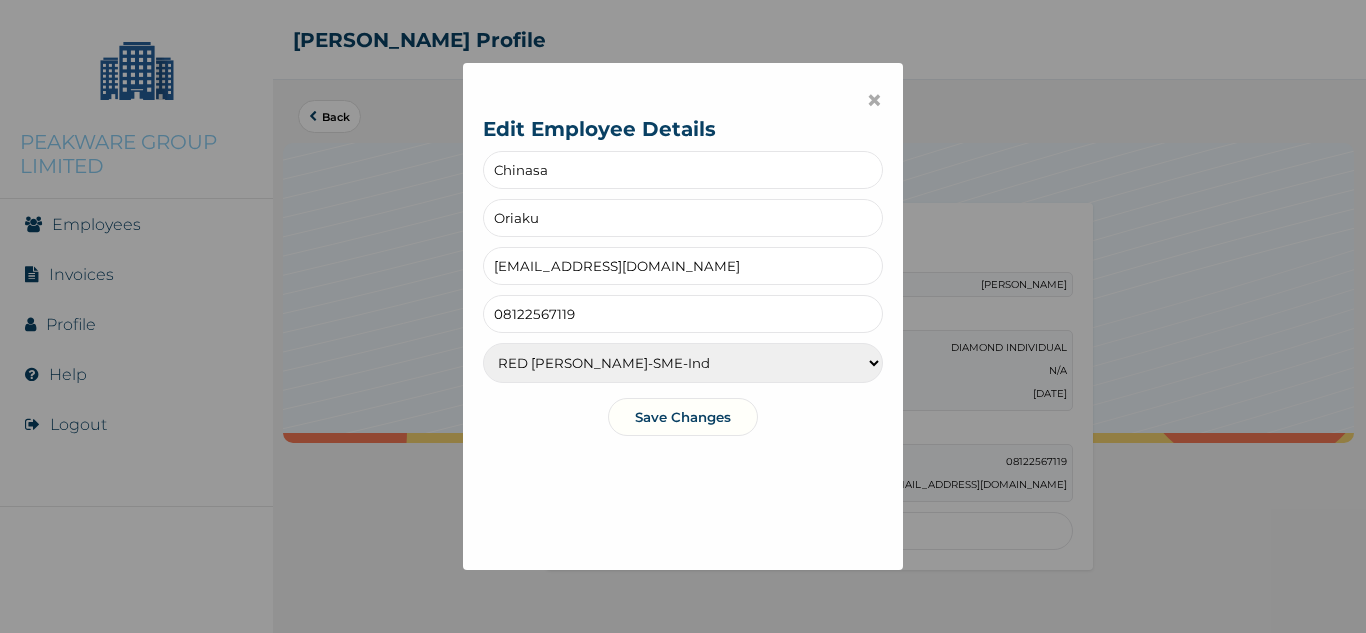 click on "×" at bounding box center (874, 100) 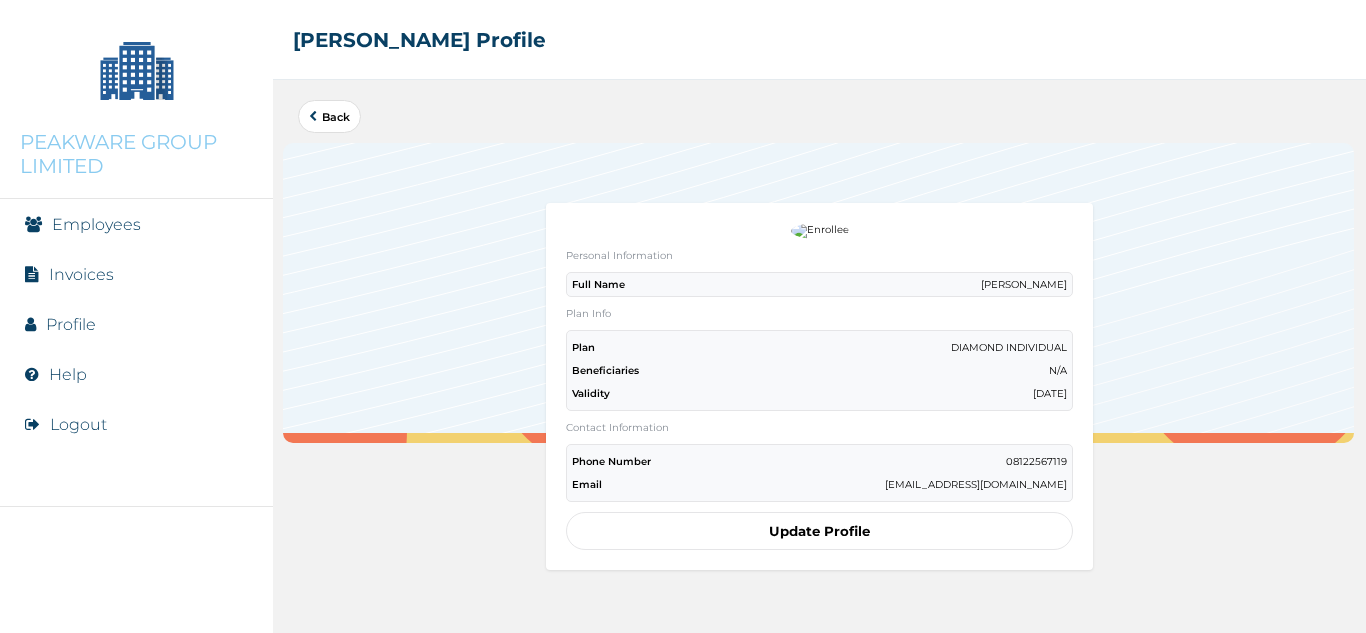 click on "Back" at bounding box center (329, 116) 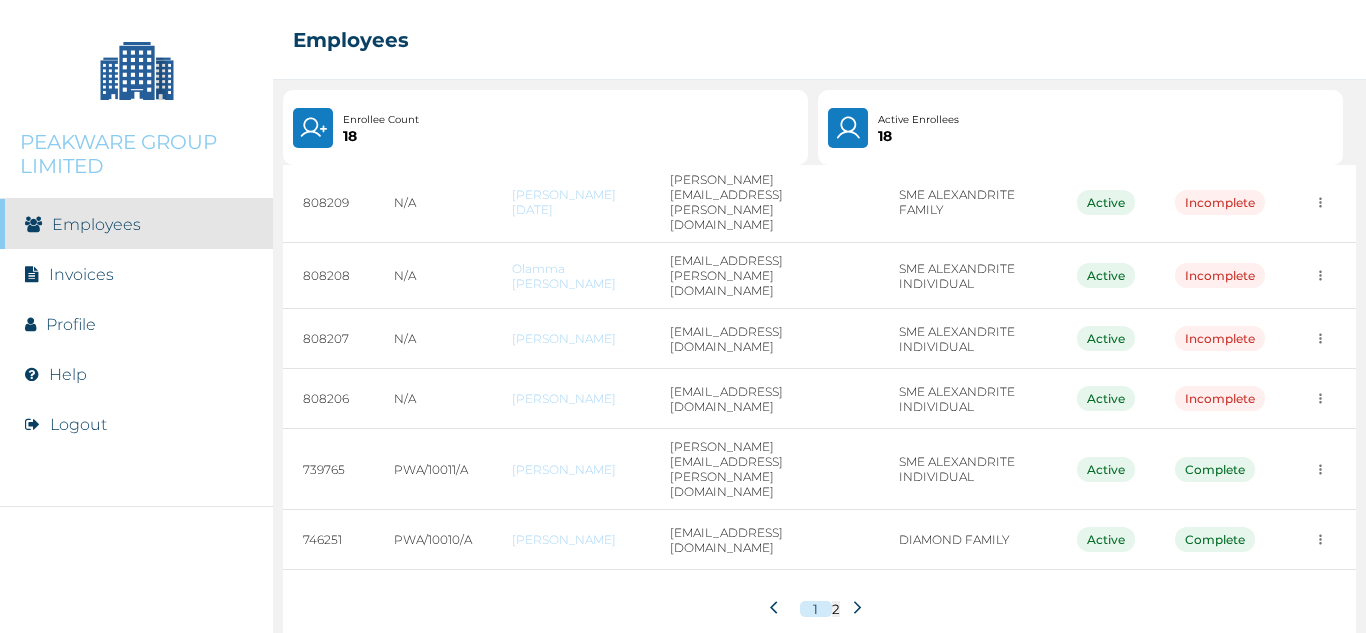 scroll, scrollTop: 382, scrollLeft: 0, axis: vertical 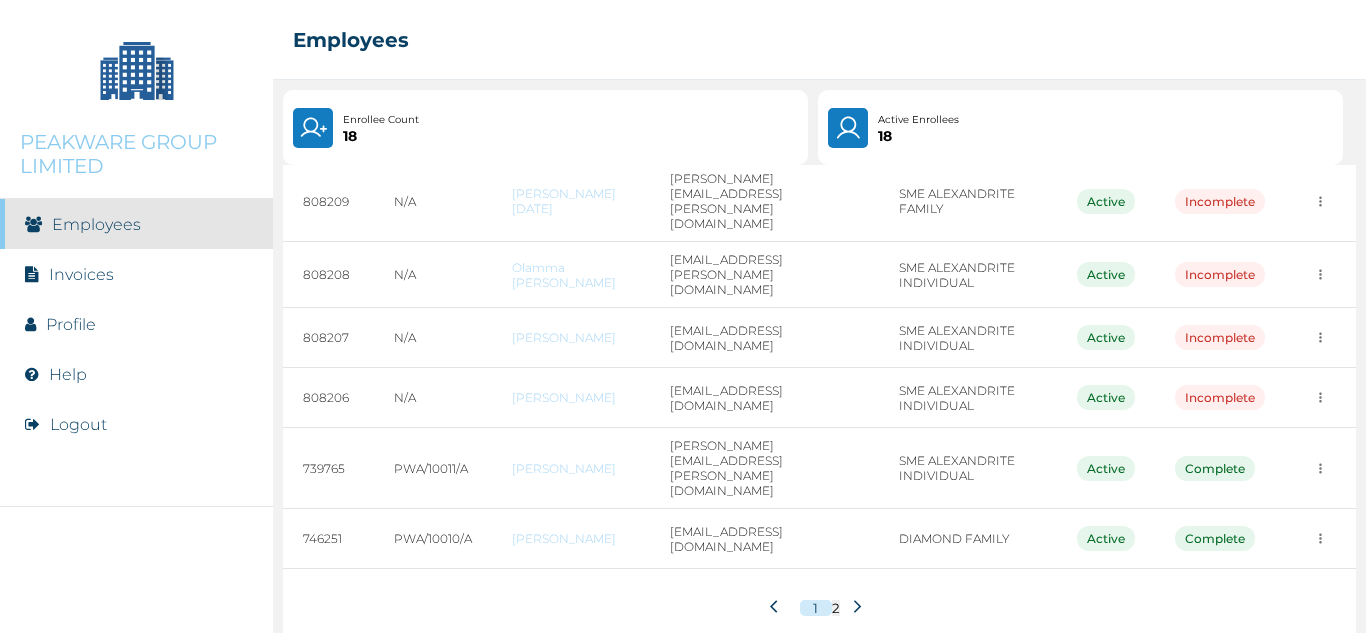 click at bounding box center [857, 608] 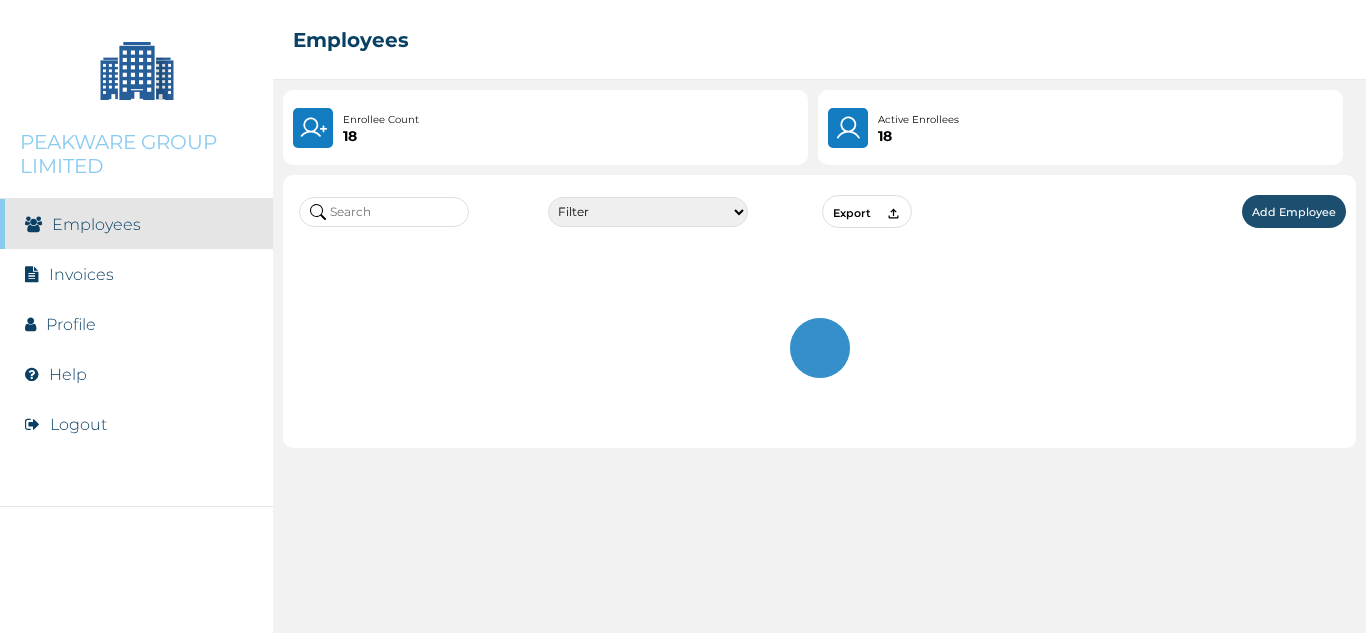 scroll, scrollTop: 0, scrollLeft: 0, axis: both 